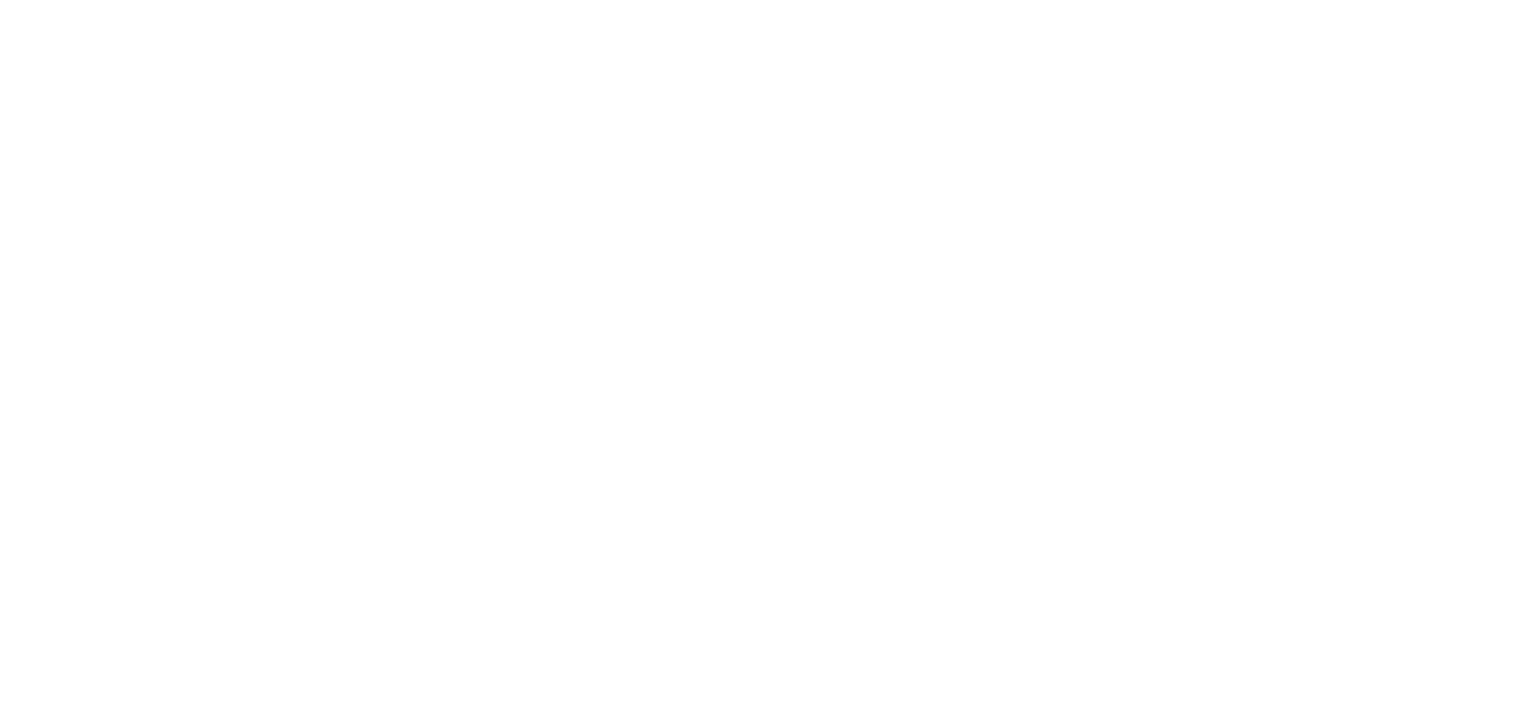 scroll, scrollTop: 0, scrollLeft: 0, axis: both 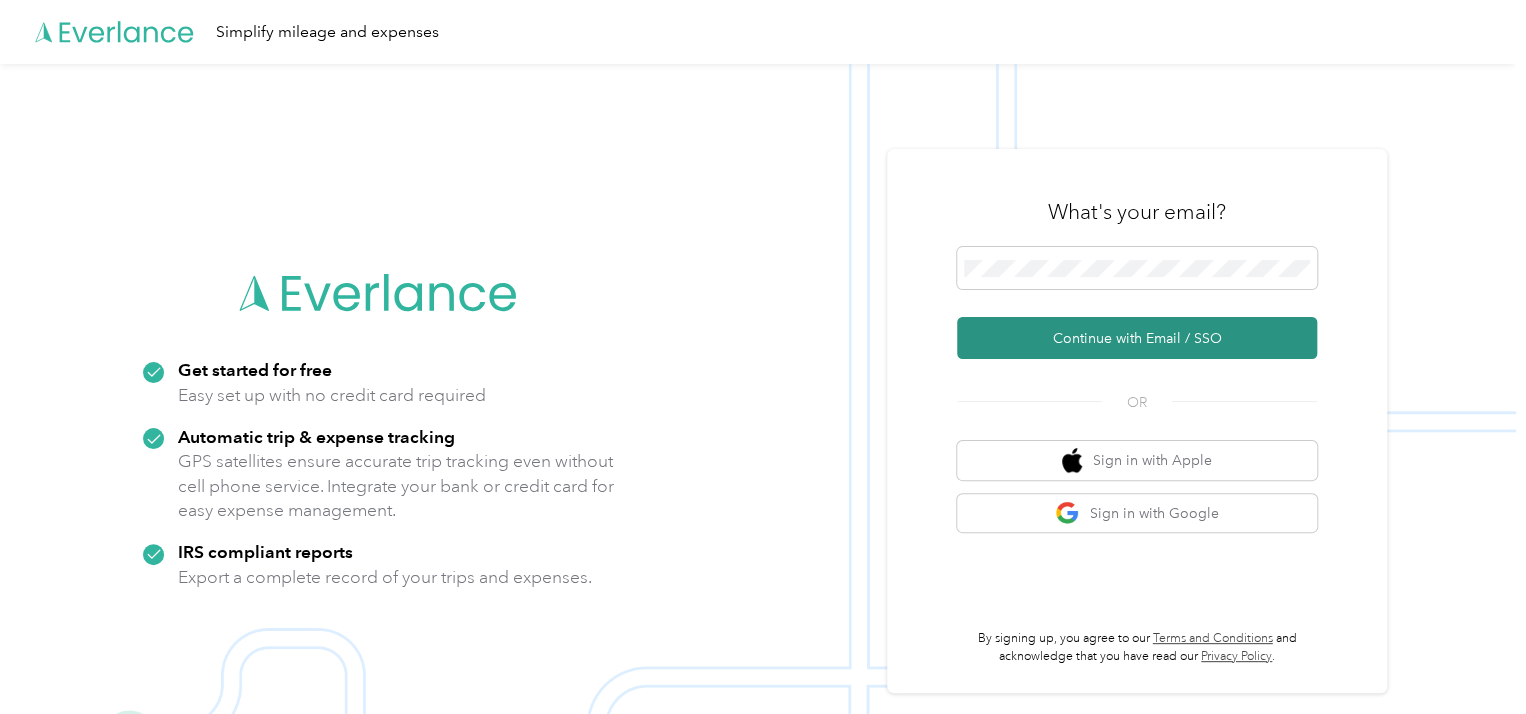 click on "Continue with Email / SSO" at bounding box center [1137, 338] 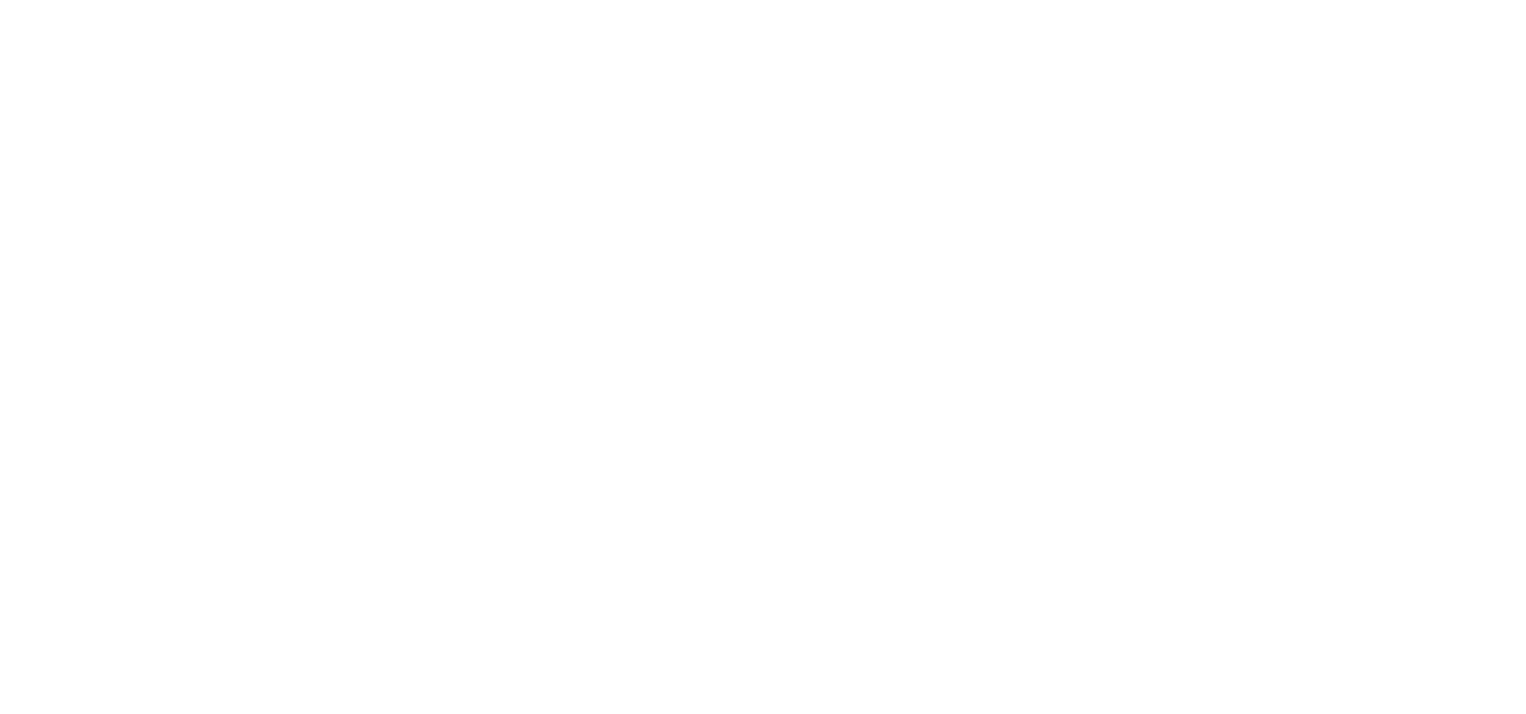 scroll, scrollTop: 0, scrollLeft: 0, axis: both 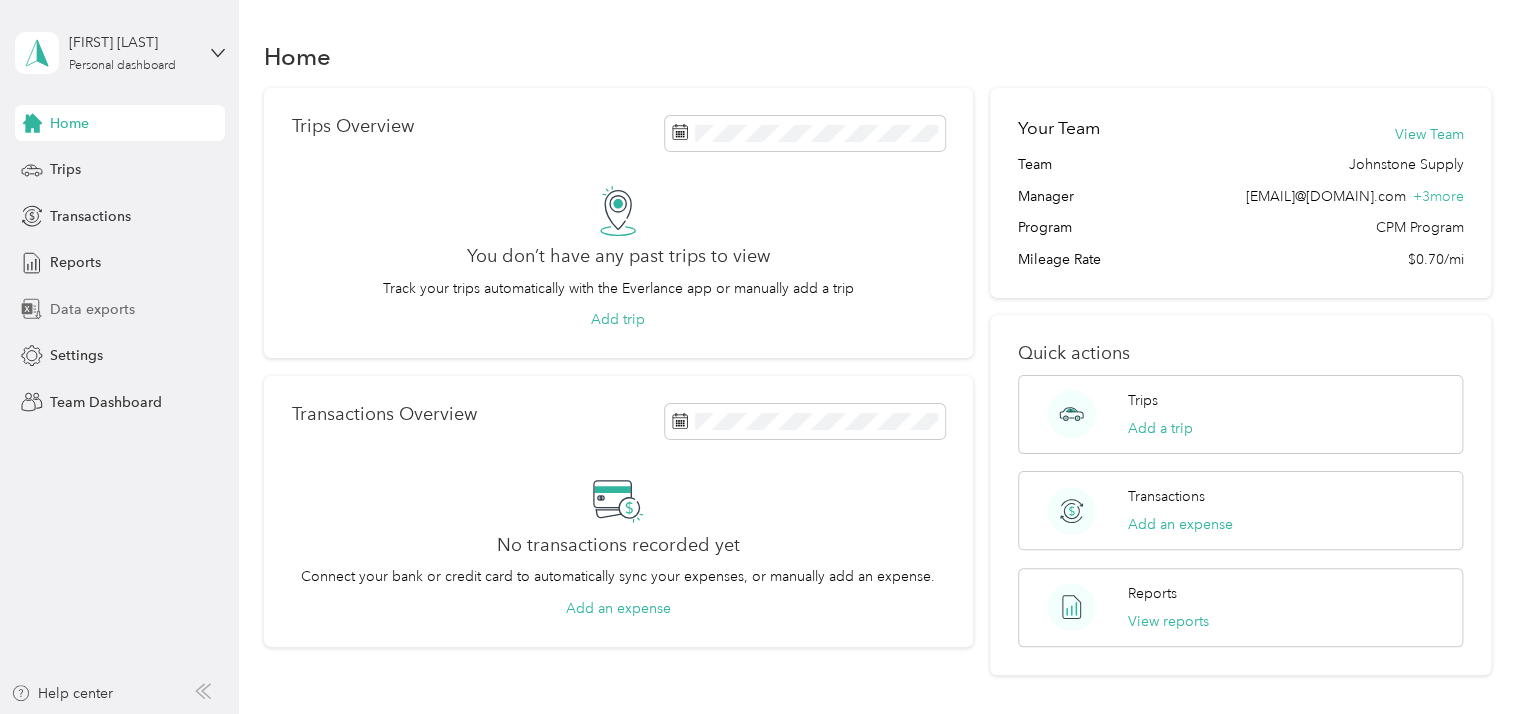 click on "Data exports" at bounding box center [92, 309] 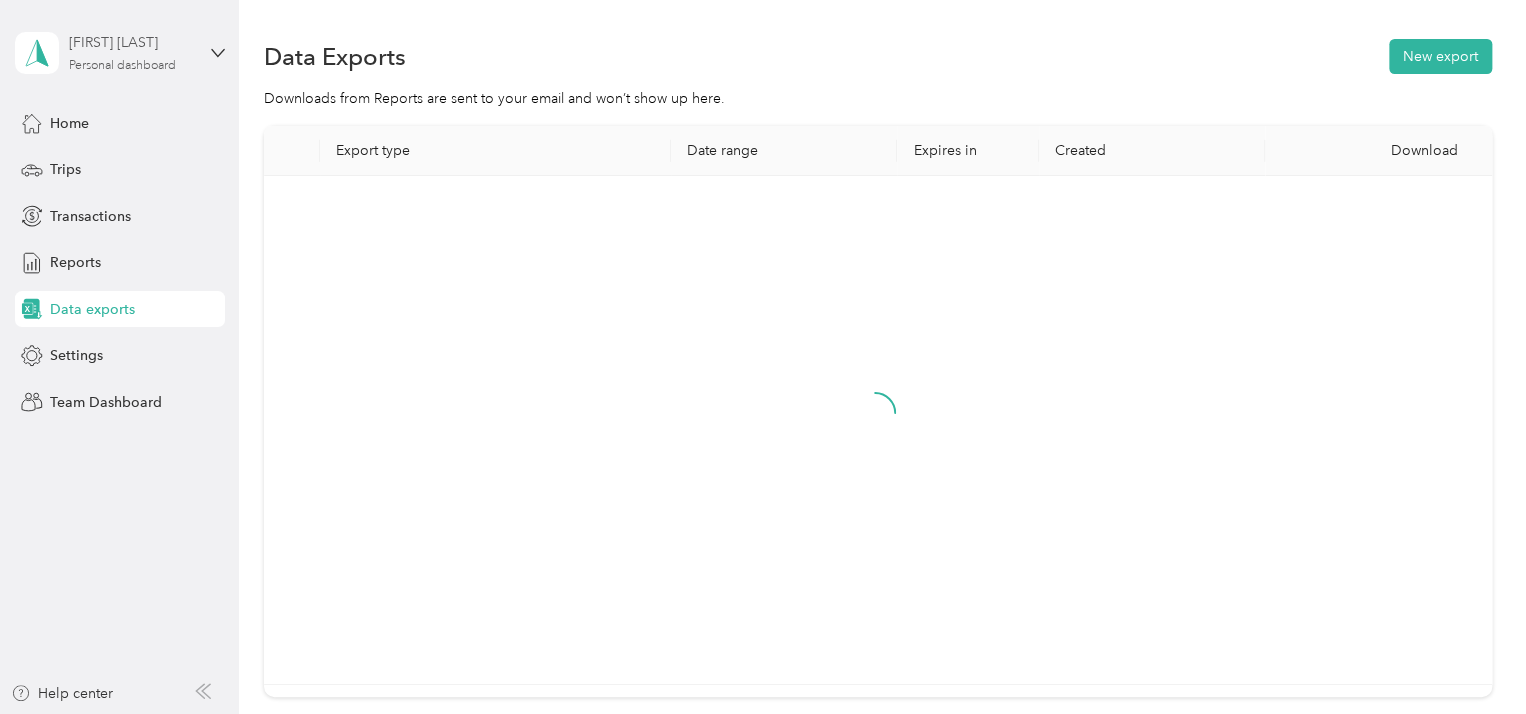 click on "Chris Hastings Personal dashboard" at bounding box center [131, 52] 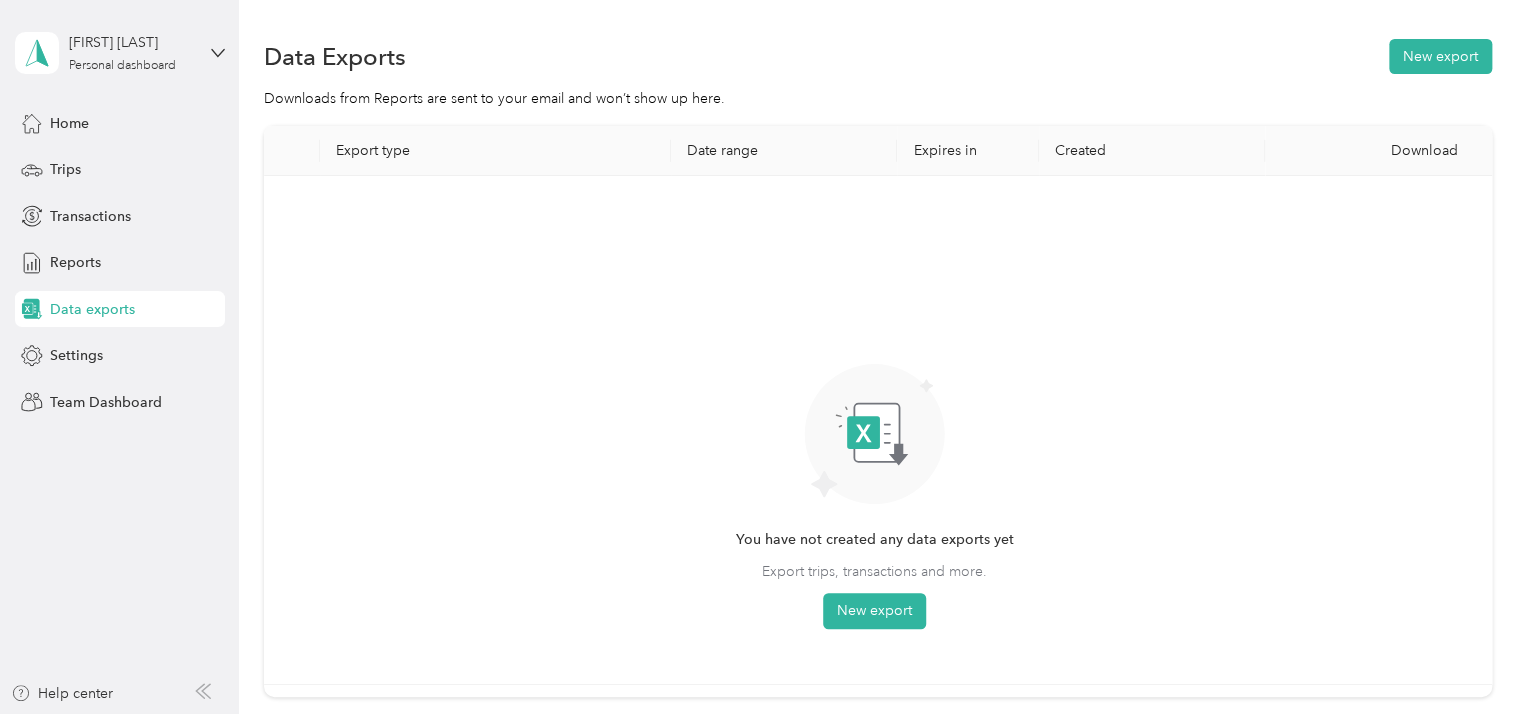 click on "Team dashboard" at bounding box center (186, 164) 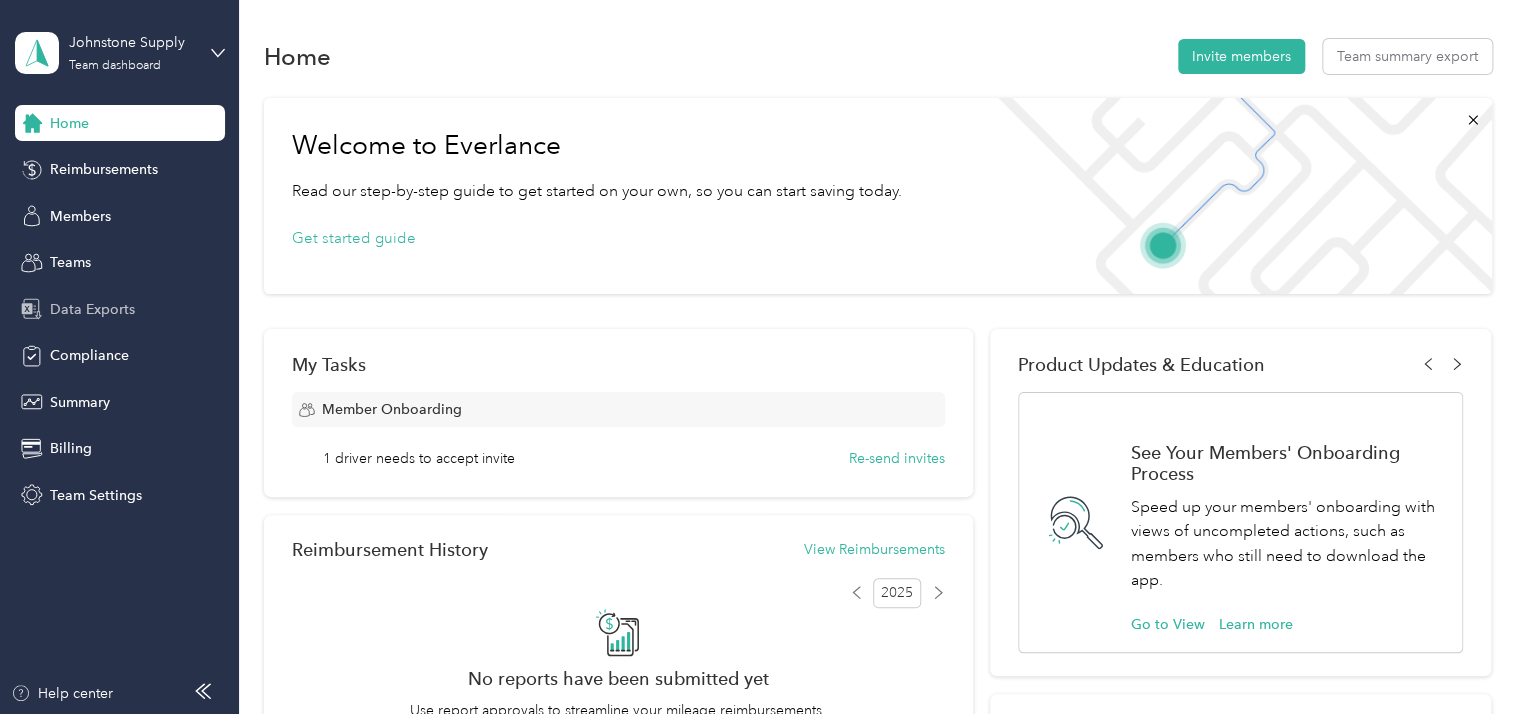 click on "Data Exports" at bounding box center [92, 309] 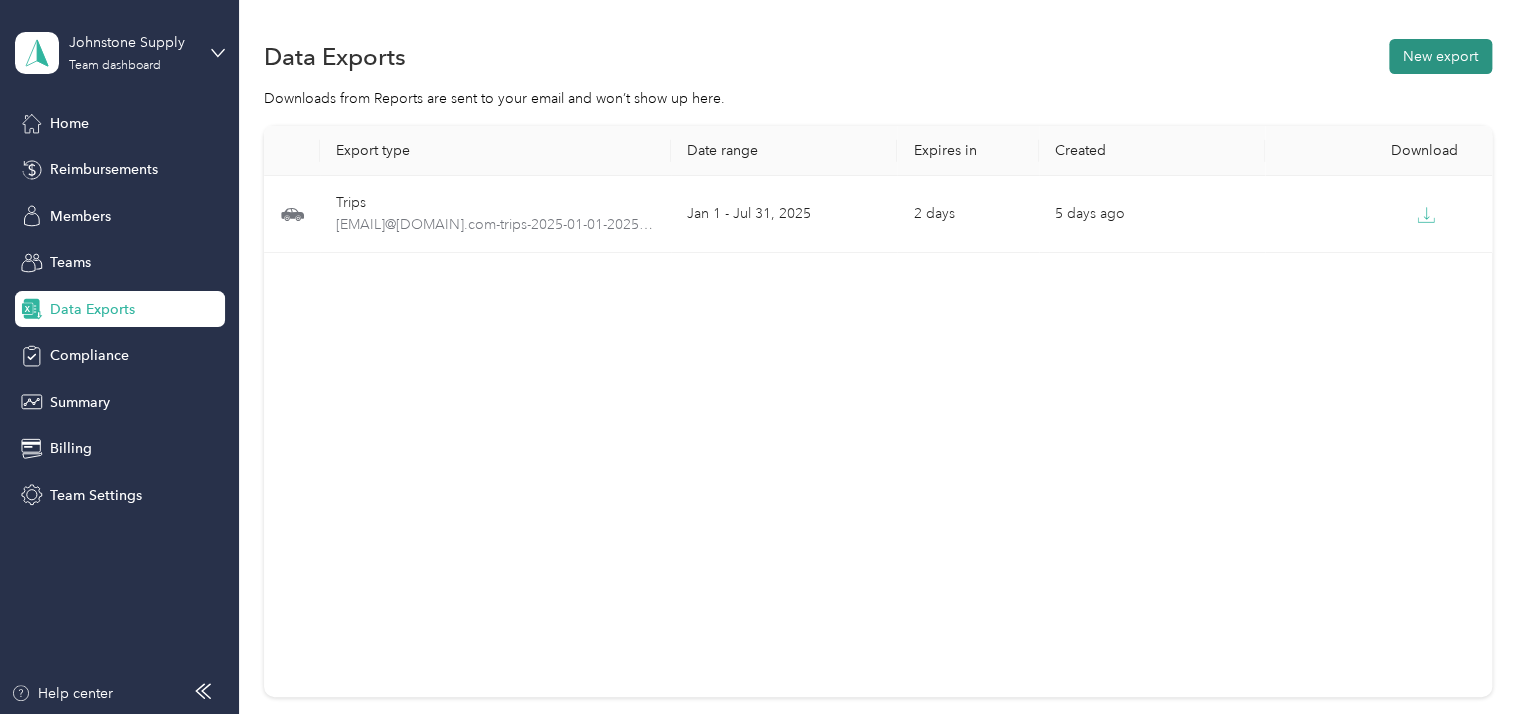 click on "New export" at bounding box center [1440, 56] 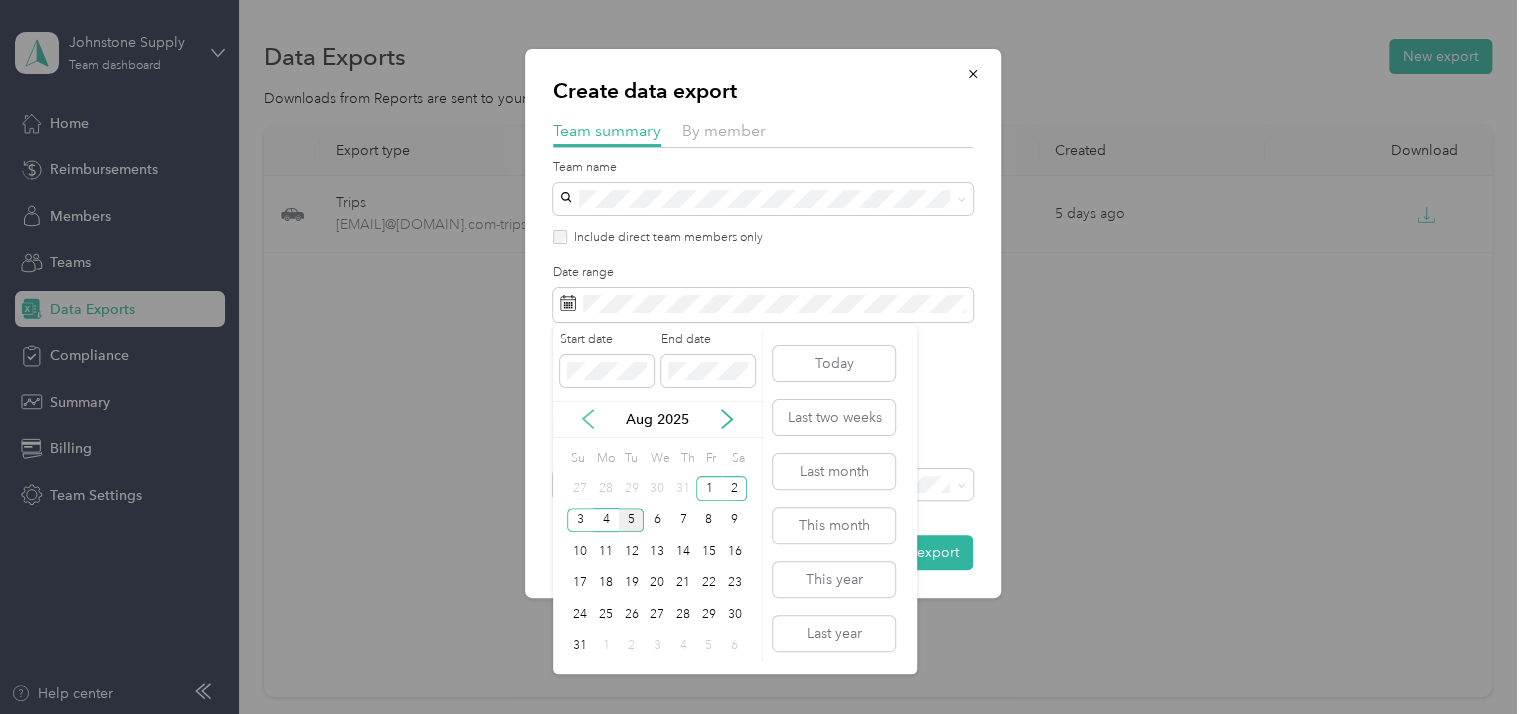 click 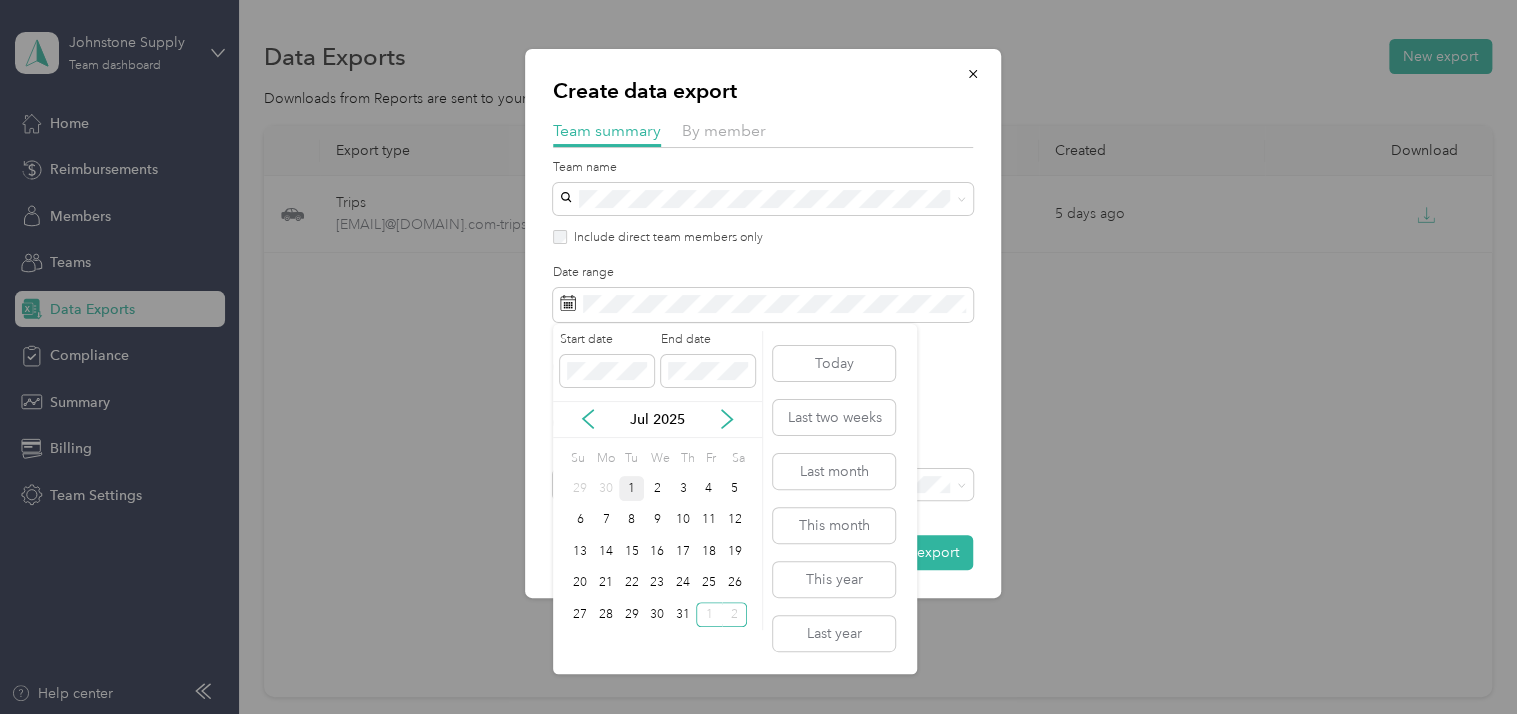click on "1" at bounding box center (632, 488) 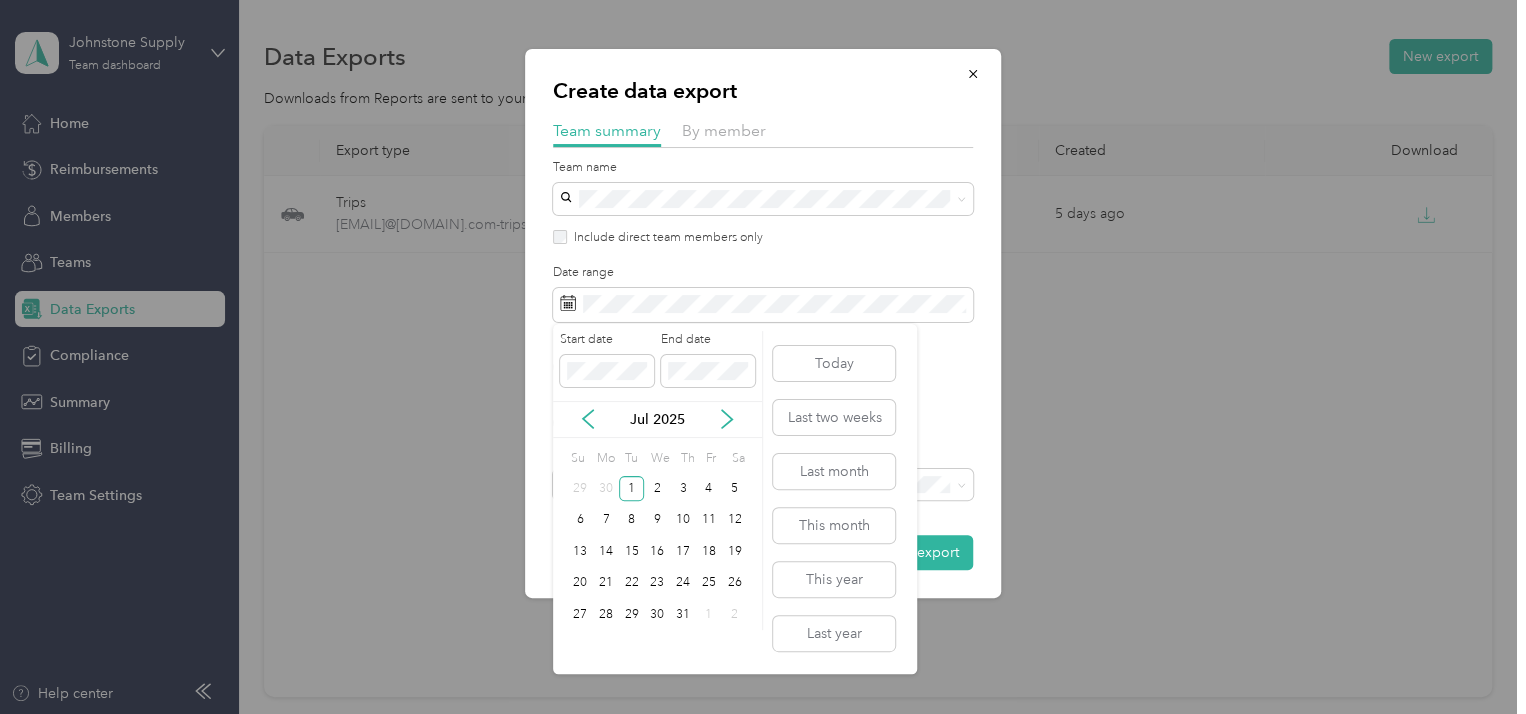 click on "31" at bounding box center [683, 615] 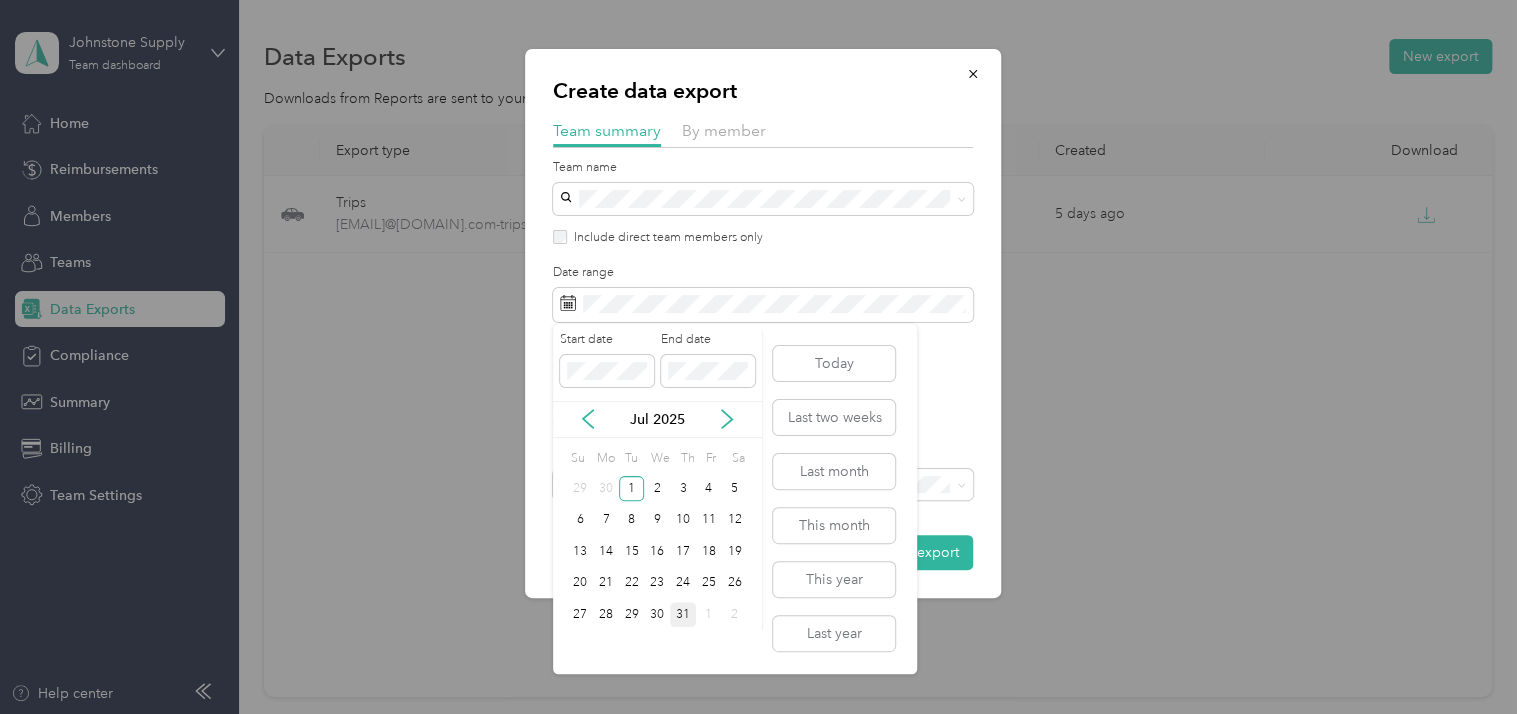 click on "31" at bounding box center (683, 614) 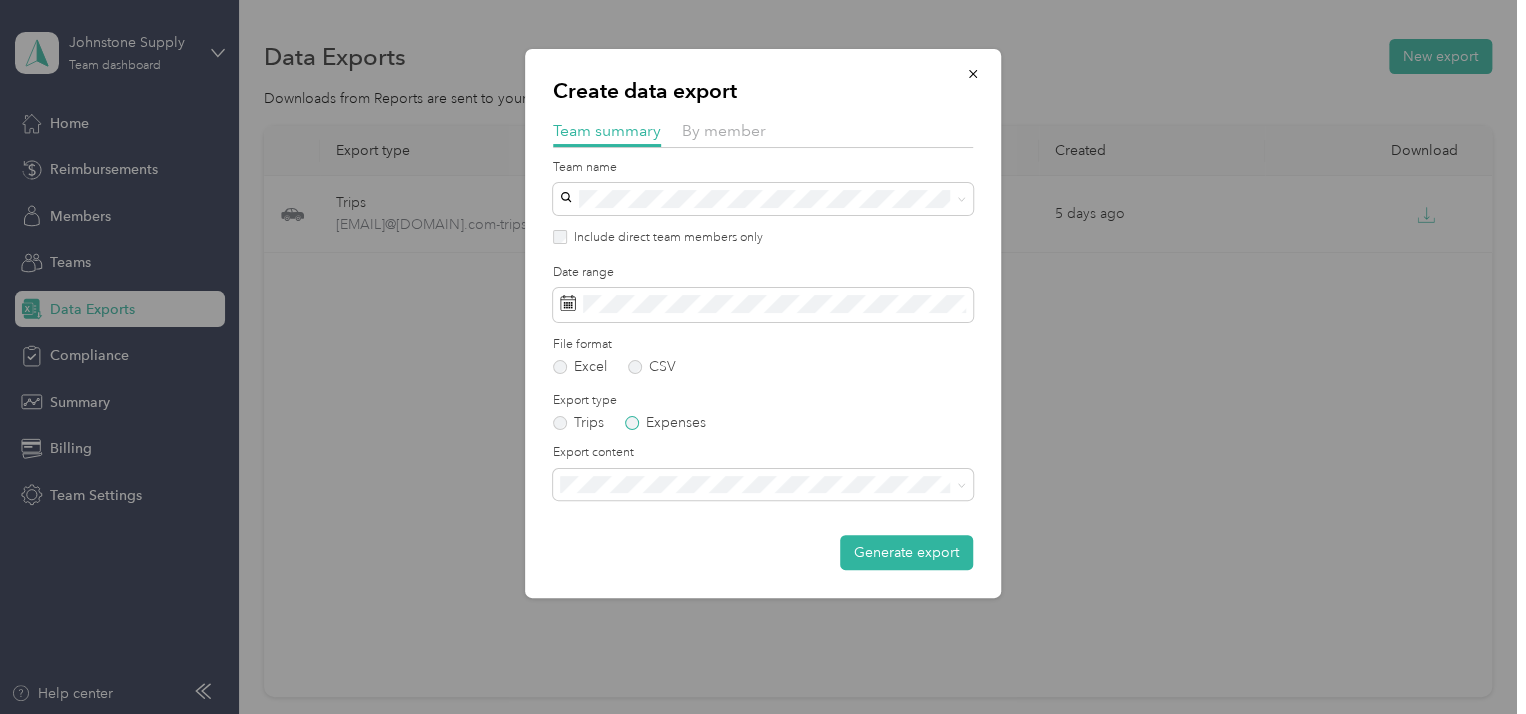 click on "Expenses" at bounding box center (665, 423) 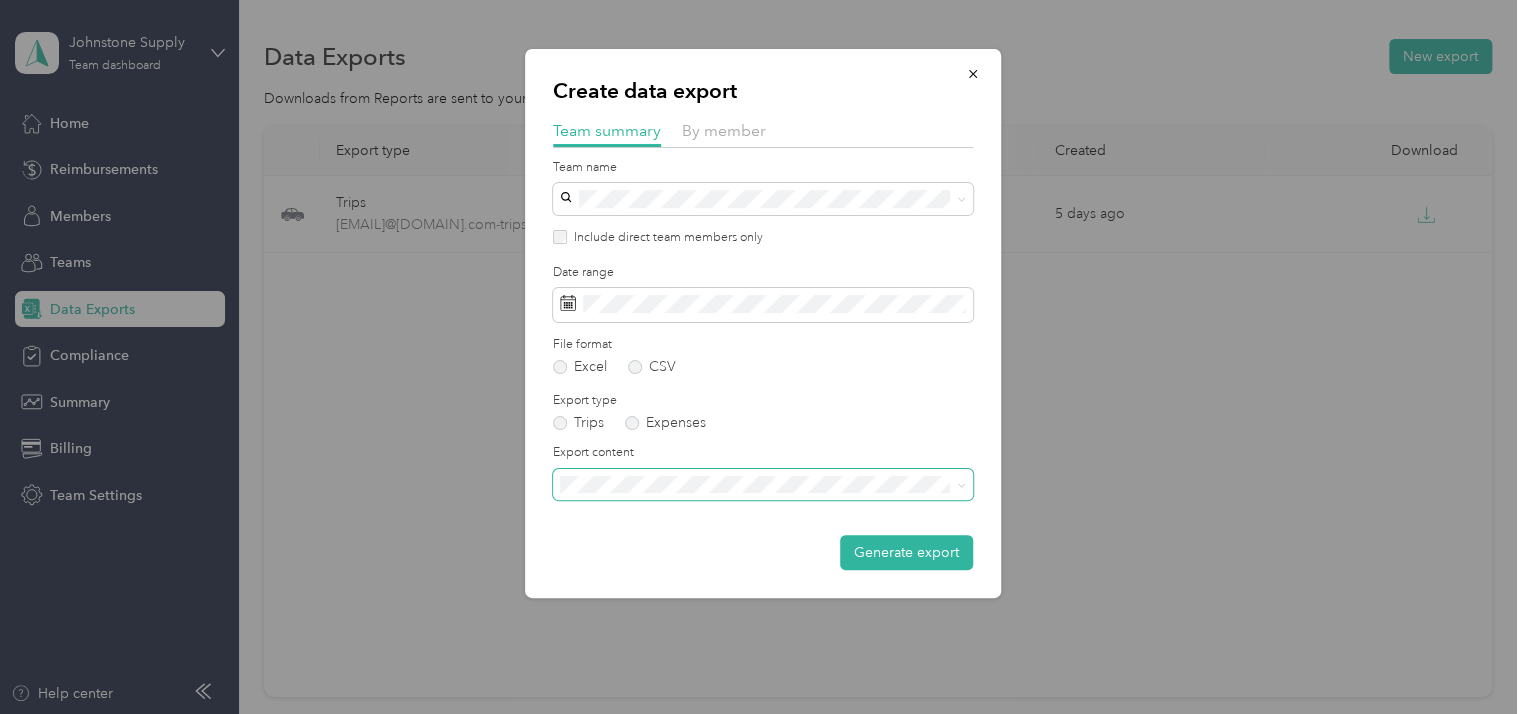 click at bounding box center (763, 485) 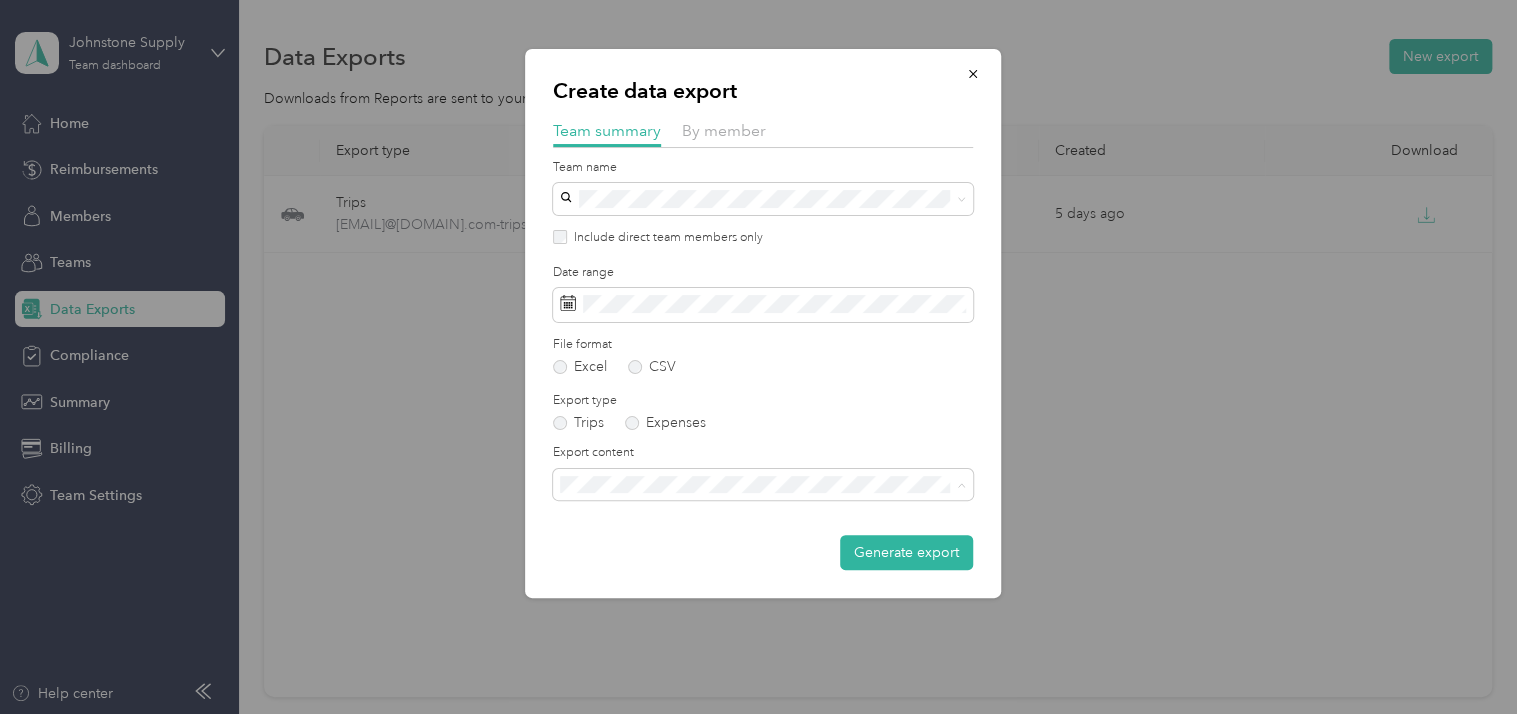click on "Summary and full expenses list" at bounding box center [663, 554] 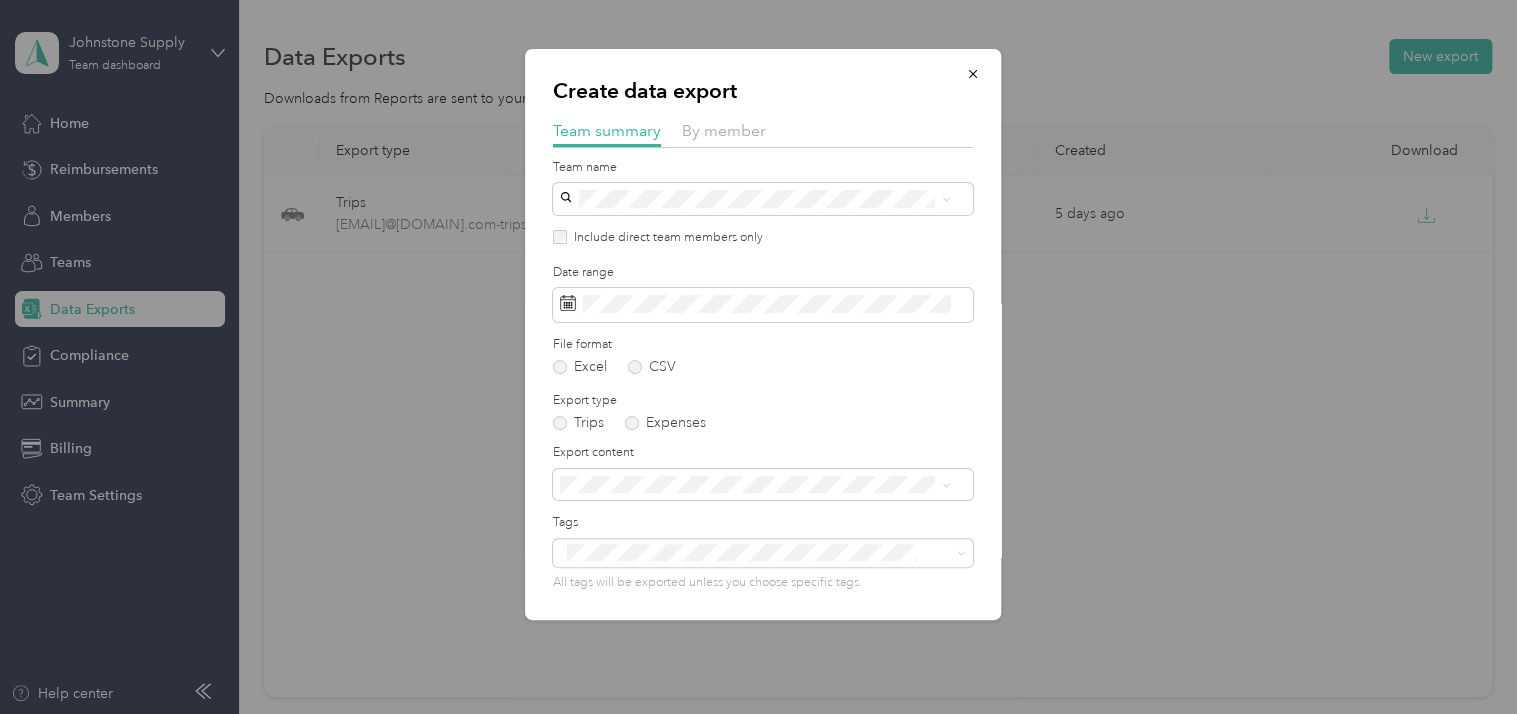 click on "Create data export Team summary By member Team name   Include direct team members only Date range   File format   Excel CSV Export type   Trips Expenses Export content   Tags   All tags will be exported unless you choose specific tags. Generate export" at bounding box center [763, 334] 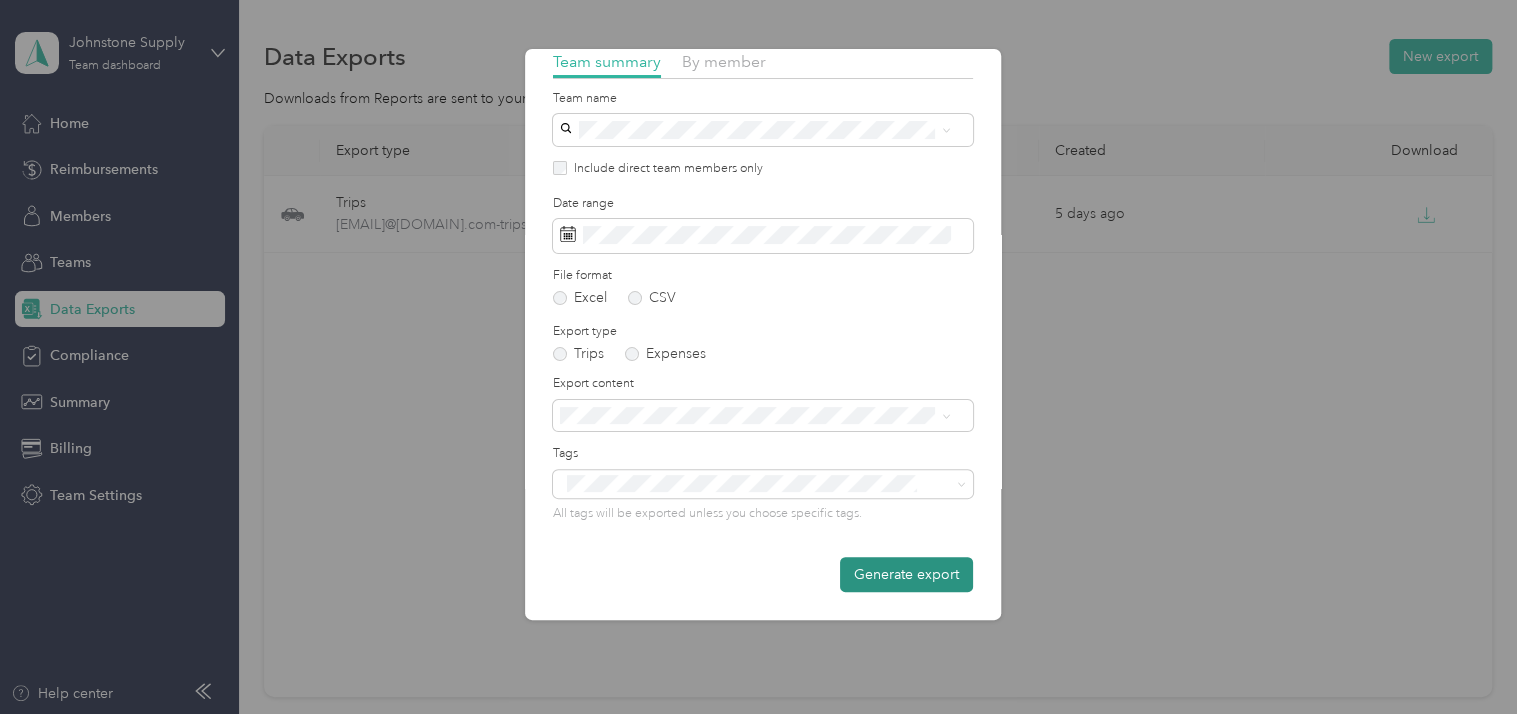 click on "Generate export" at bounding box center (906, 574) 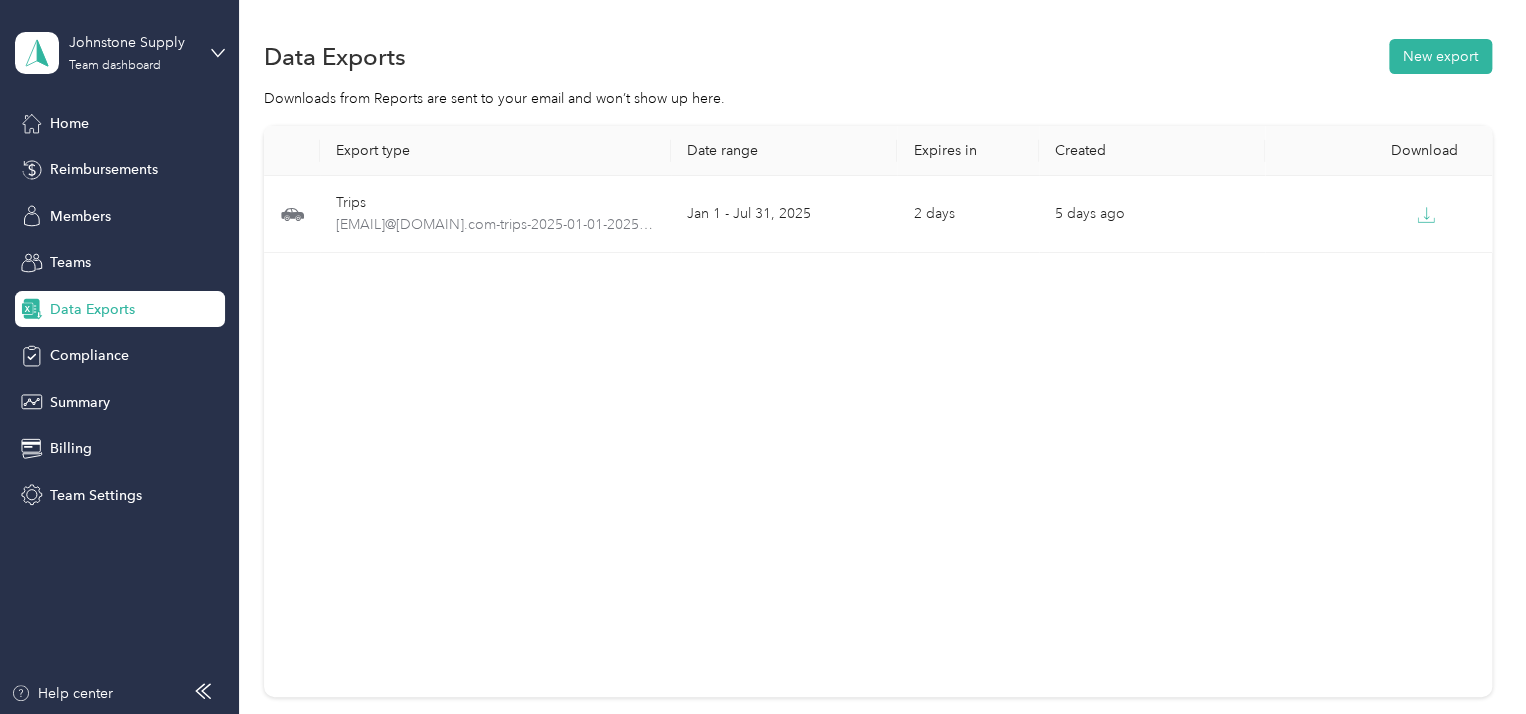 click on "Data Exports New export Downloads from Reports are sent to your email and won’t show up here. Export type Date range Expires in Created Download             Trips tia.nwaisser-johnstonesolutions.com-trips-2025-01-01-2025-07-31.xlsx Jan 1 - Jul 31, 2025 2 days 5 days ago" at bounding box center (878, 401) 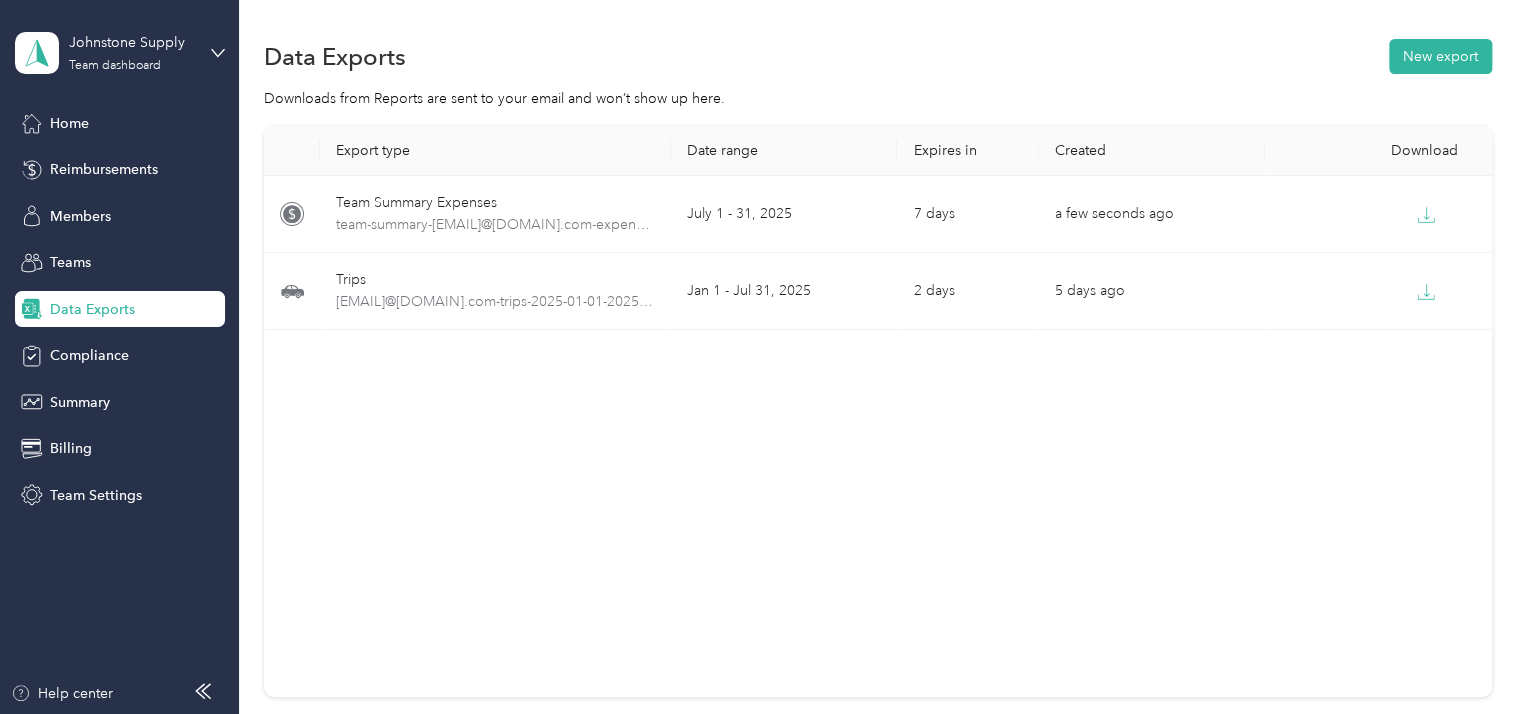 click on "Export type Date range Expires in Created Download             Team Summary Expenses team-summary-tim.beiting@johnstonesolutions.com-expenses-2025-07-01-2025-07-31.xlsx July 1 - 31, 2025 7 days a few seconds ago Trips tia.nwaisser-johnstonesolutions.com-trips-2025-01-01-2025-07-31.xlsx Jan 1 - Jul 31, 2025 2 days 5 days ago" at bounding box center (878, 411) 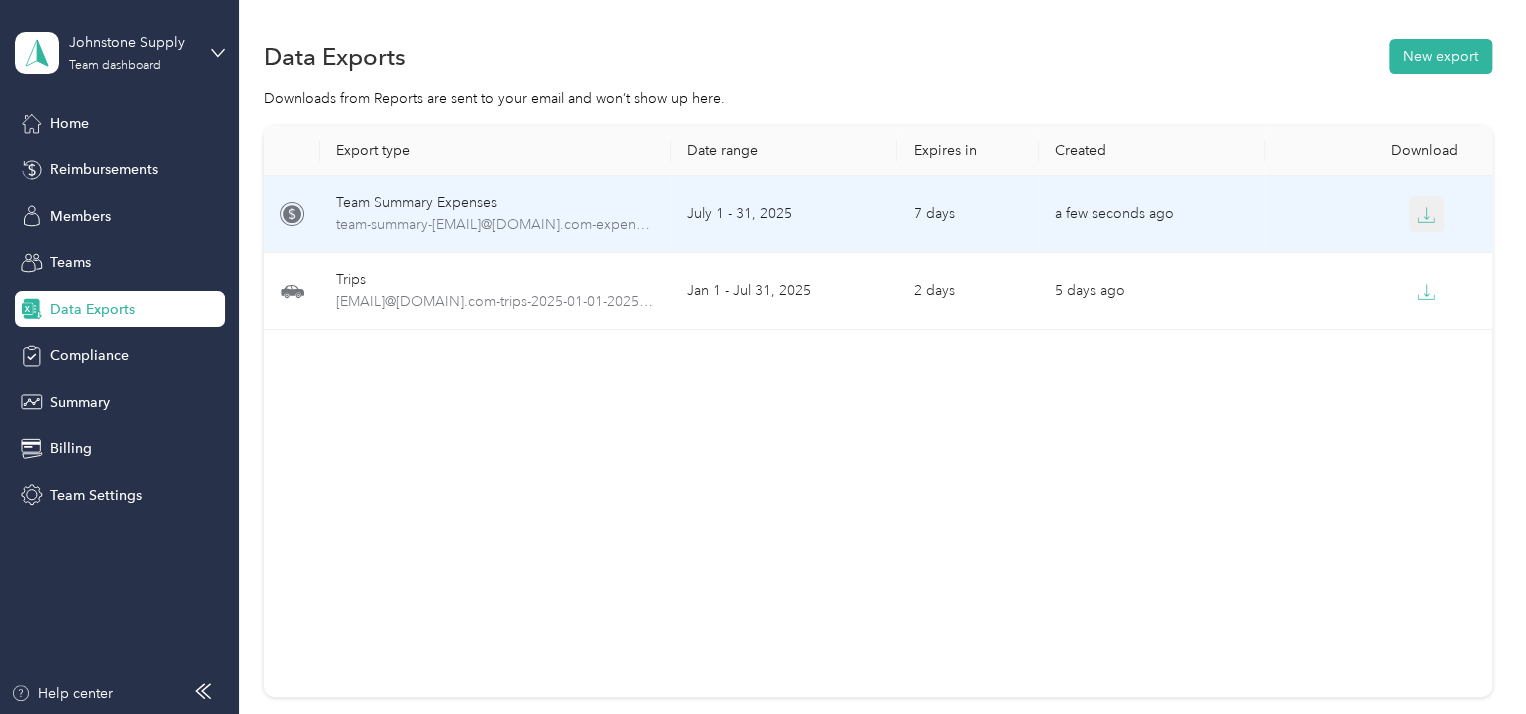 click 